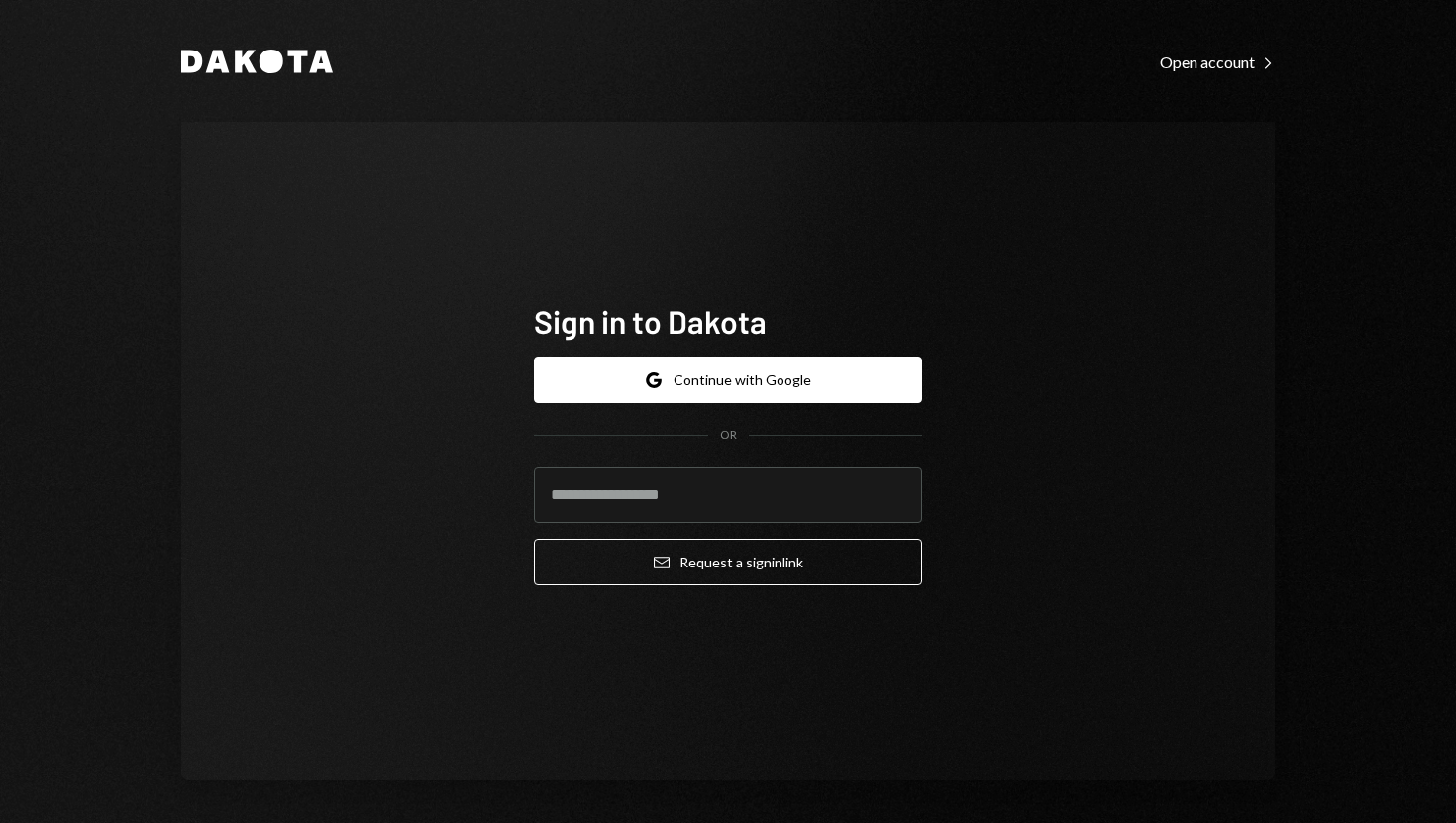 scroll, scrollTop: 0, scrollLeft: 0, axis: both 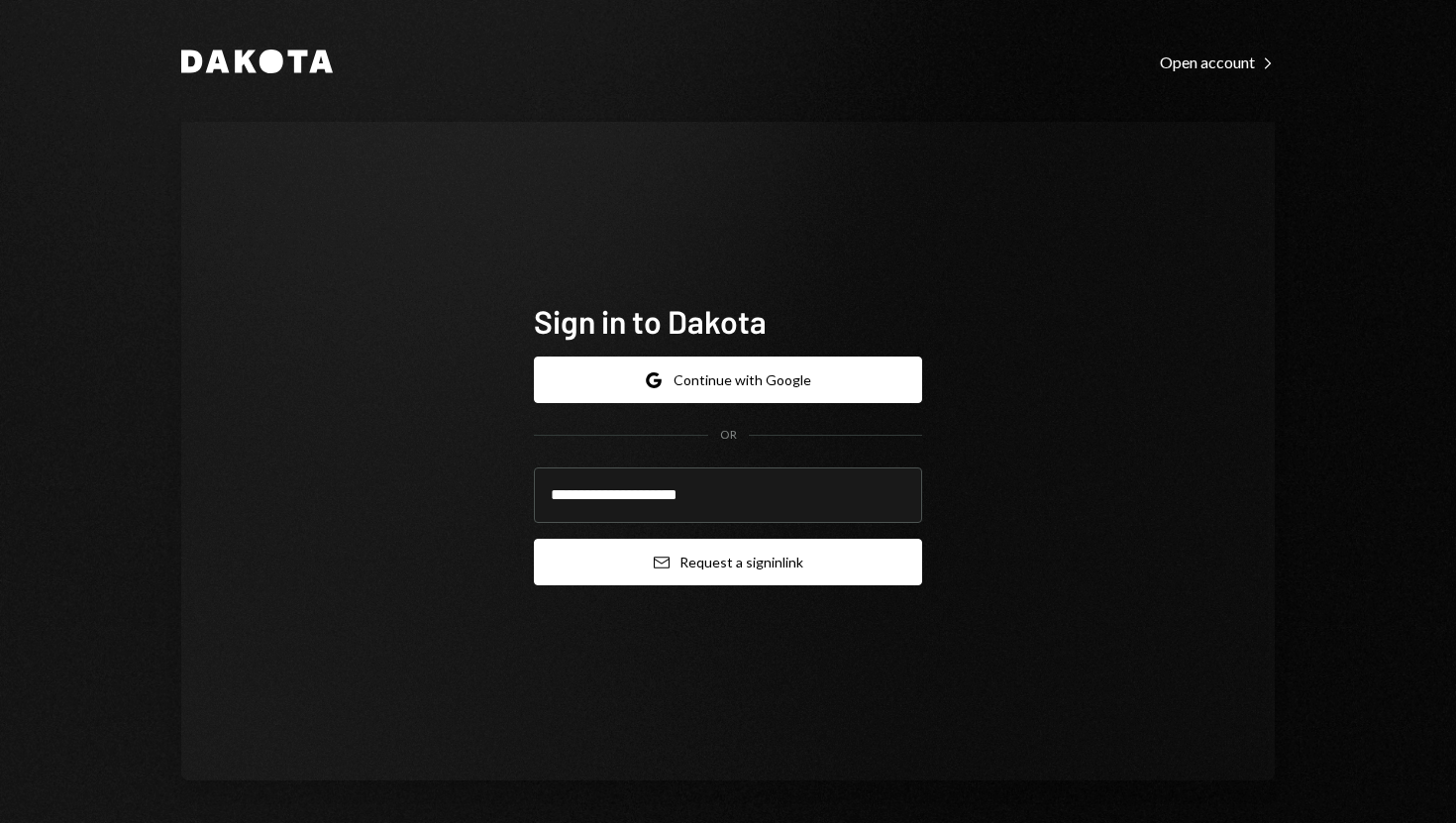 click on "Email Request a sign  in  link" at bounding box center (728, 562) 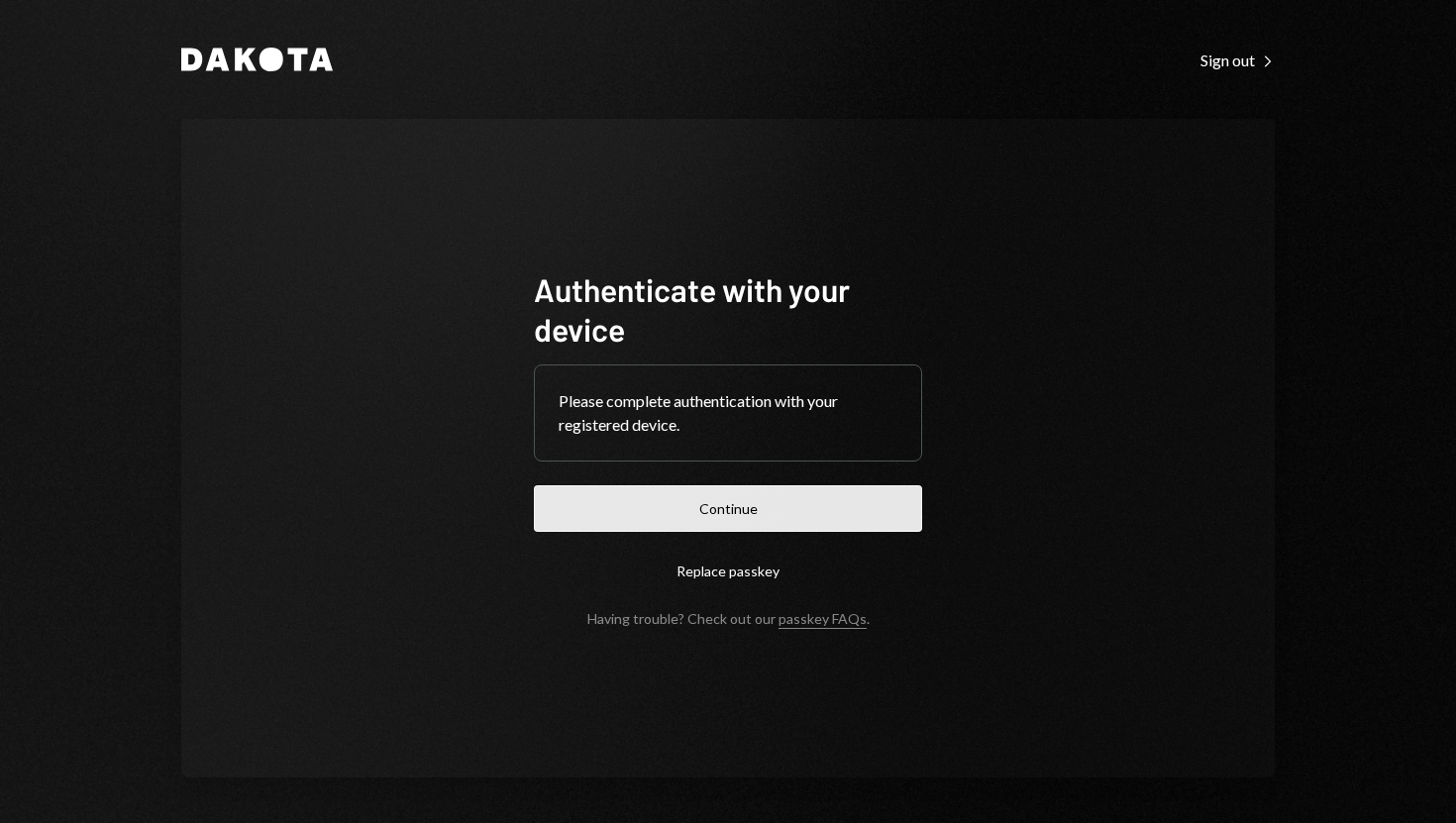 scroll, scrollTop: 0, scrollLeft: 0, axis: both 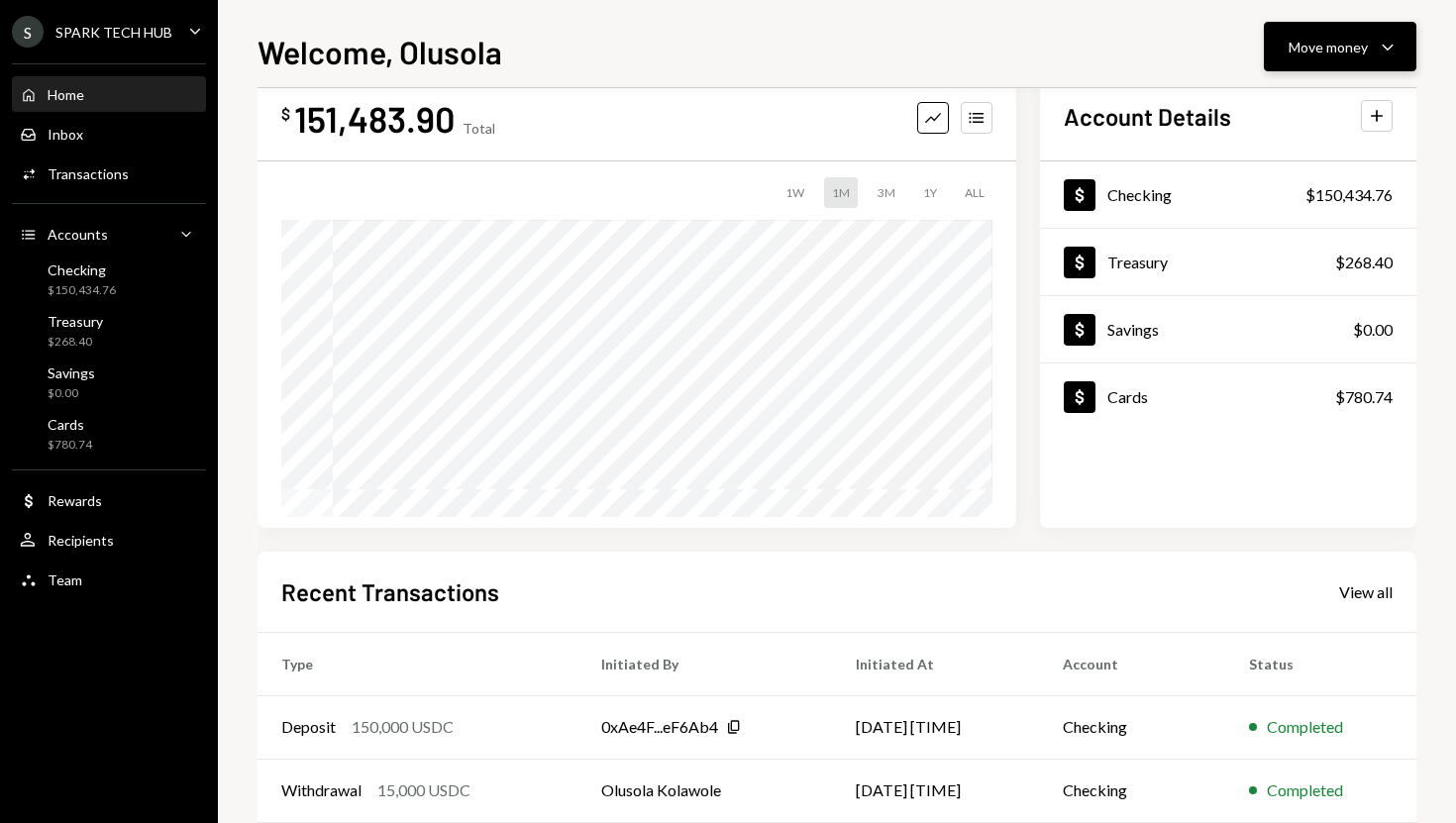 click on "Move money Caret Down" at bounding box center [1340, 47] 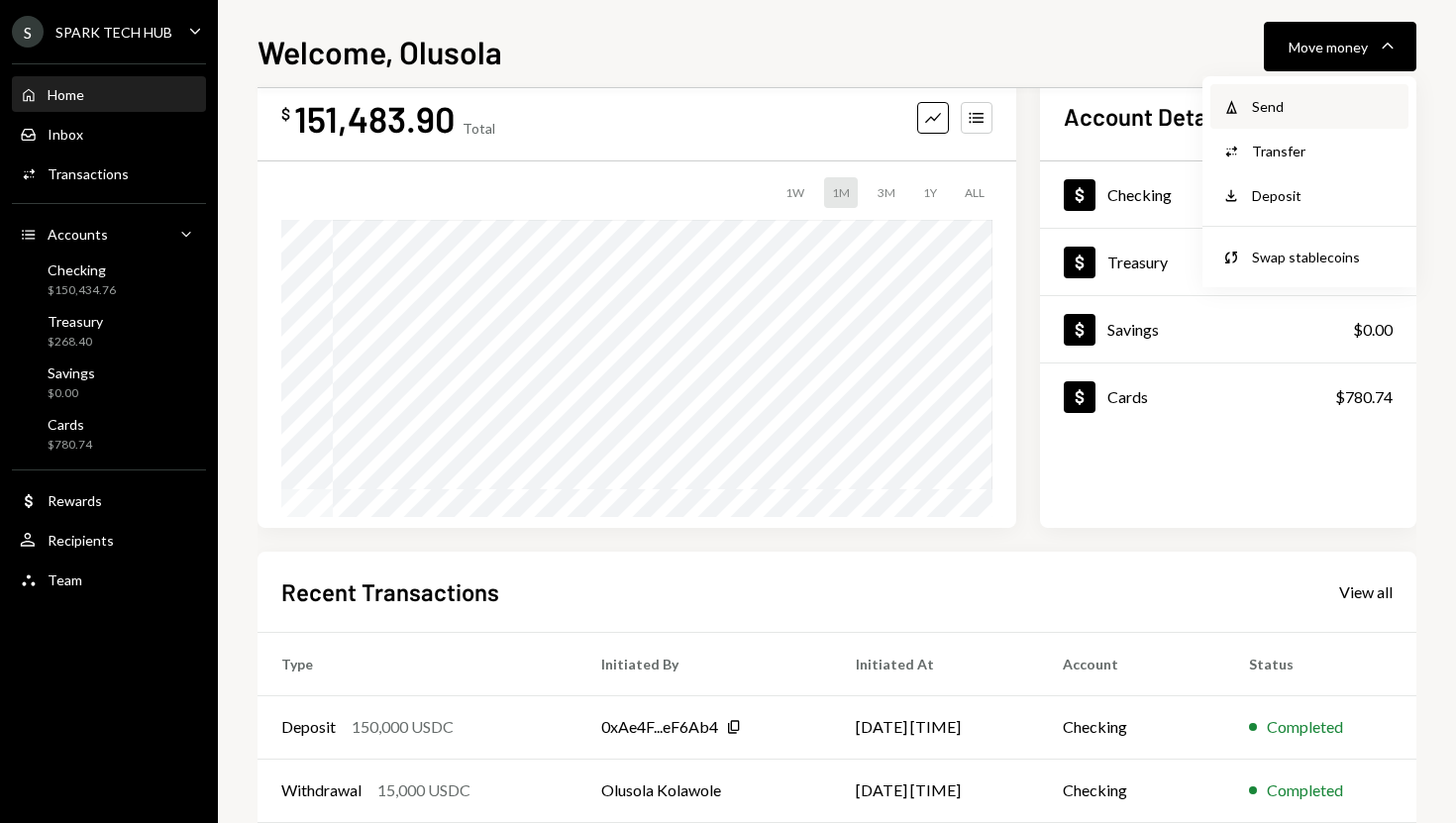 click on "Send" at bounding box center (1324, 106) 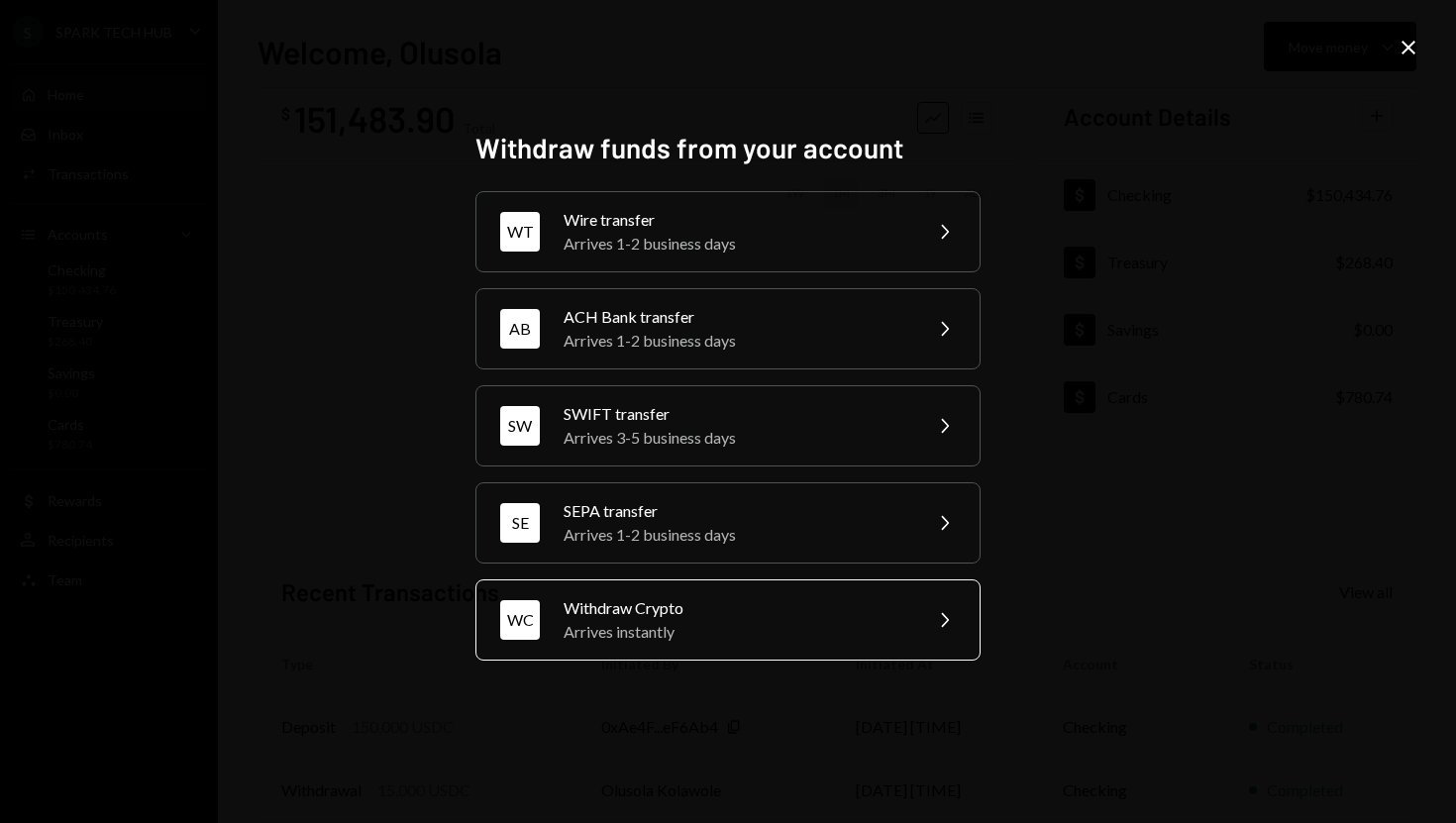 click on "Withdraw Crypto" at bounding box center (736, 608) 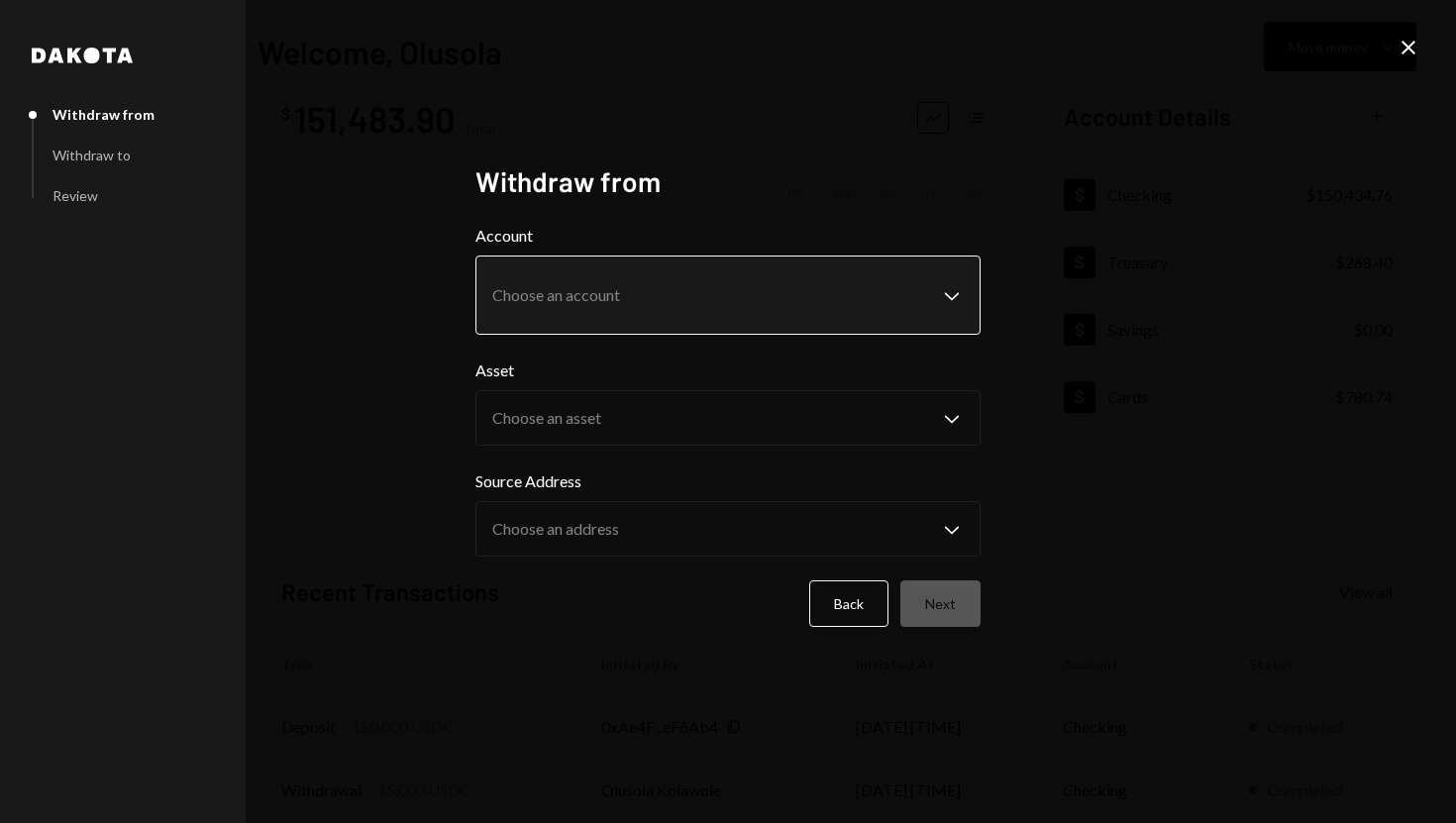 click on "S SPARK TECH HUB Caret Down Home Home Inbox Inbox Activities Transactions Accounts Accounts Caret Down Checking $150,434.76 Treasury $268.40 Savings $0.00 Cards $780.74 Dollar Rewards User Recipients Team Team Welcome, Olusola Move money Caret Down $ 151,483.90 Total Graph Accounts 1W 1M 3M 1Y ALL Account Details Plus Dollar Checking $150,434.76 Dollar Treasury $268.40 Dollar Savings $0.00 Dollar Cards $780.74 Recent Transactions View all Type Initiated By Initiated At Account Status Deposit 150,000  USDC 0xAe4F...eF6Ab4 Copy 08/02/25 4:53 PM Checking Completed Withdrawal 15,000  USDC Olusola Kolawole 08/02/25 2:15 PM Checking Completed Card Transaction $15.00 Company Utilities 08/01/25 4:59 PM Organization Completed Deposit 1,014.28  USDC 0x260B...C54cEa Copy 08/01/25 4:46 PM Checking Completed Bank Payment $4,950.00 Olusola Kolawole 08/01/25 3:26 PM Checking Completed /dashboard   Dakota Withdraw from Withdraw to Review Withdraw from Account Choose an account Chevron Down Asset Choose an asset Chevron Down" at bounding box center [728, 411] 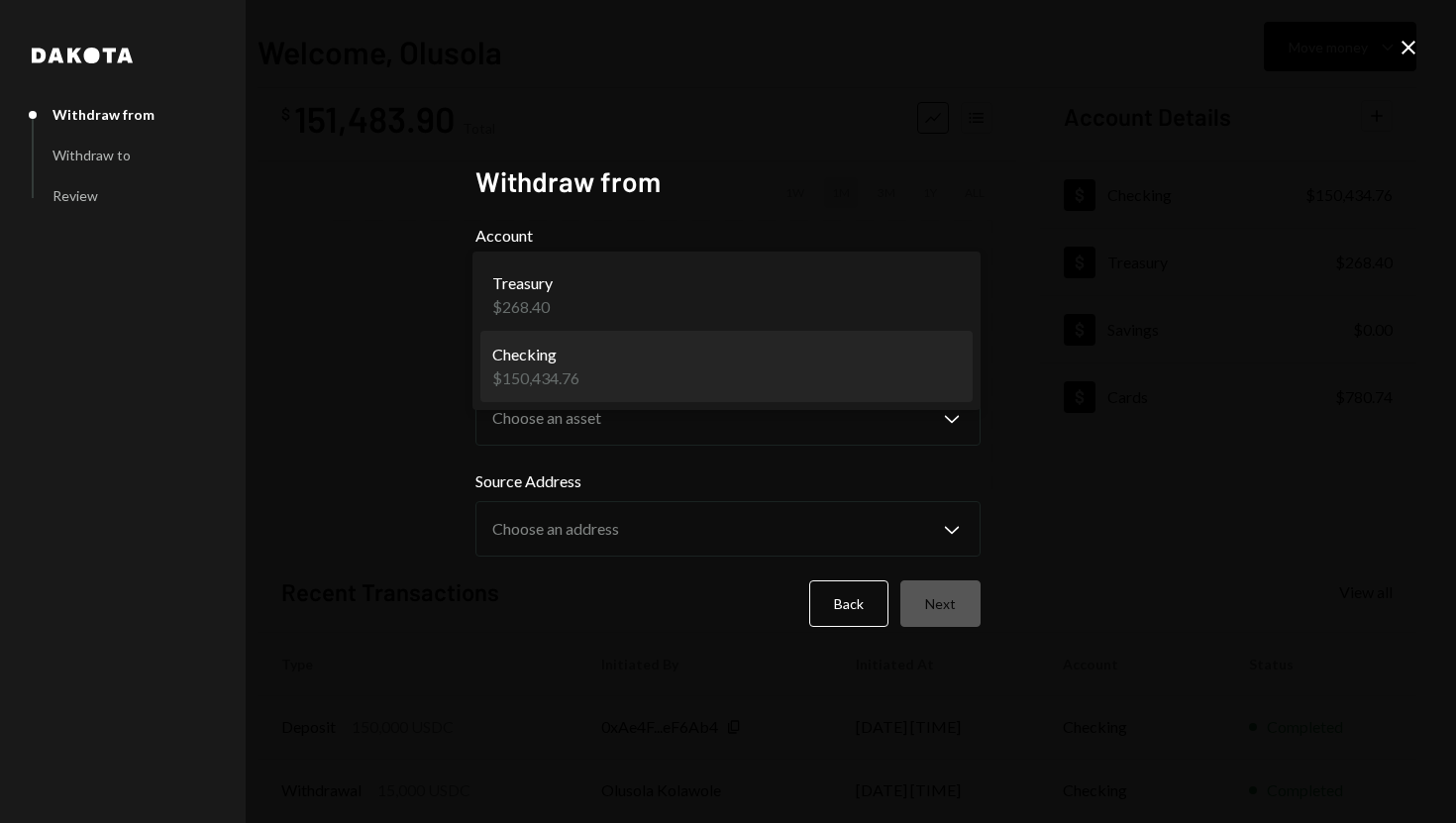 select on "**********" 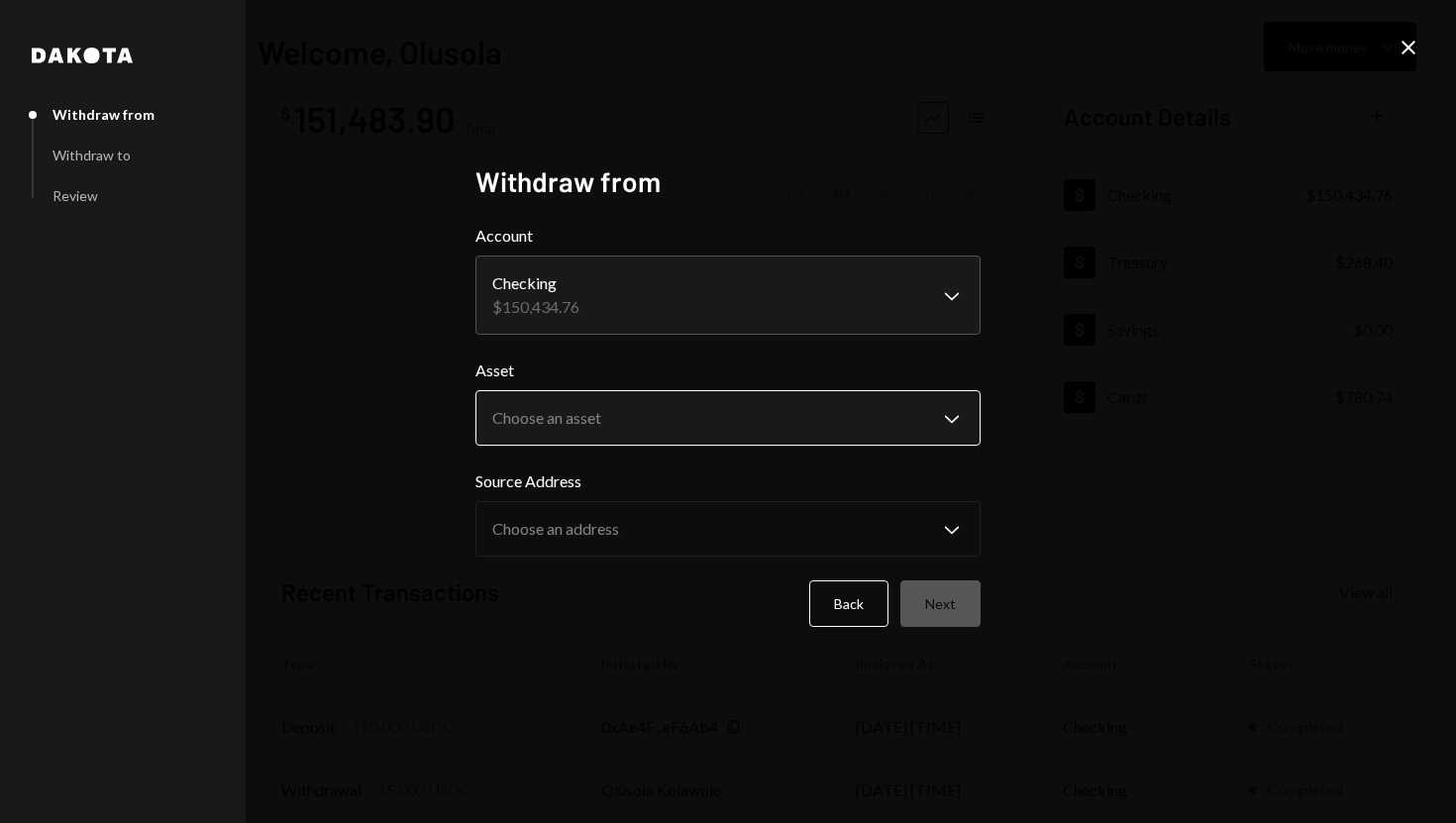 click on "**********" at bounding box center (728, 411) 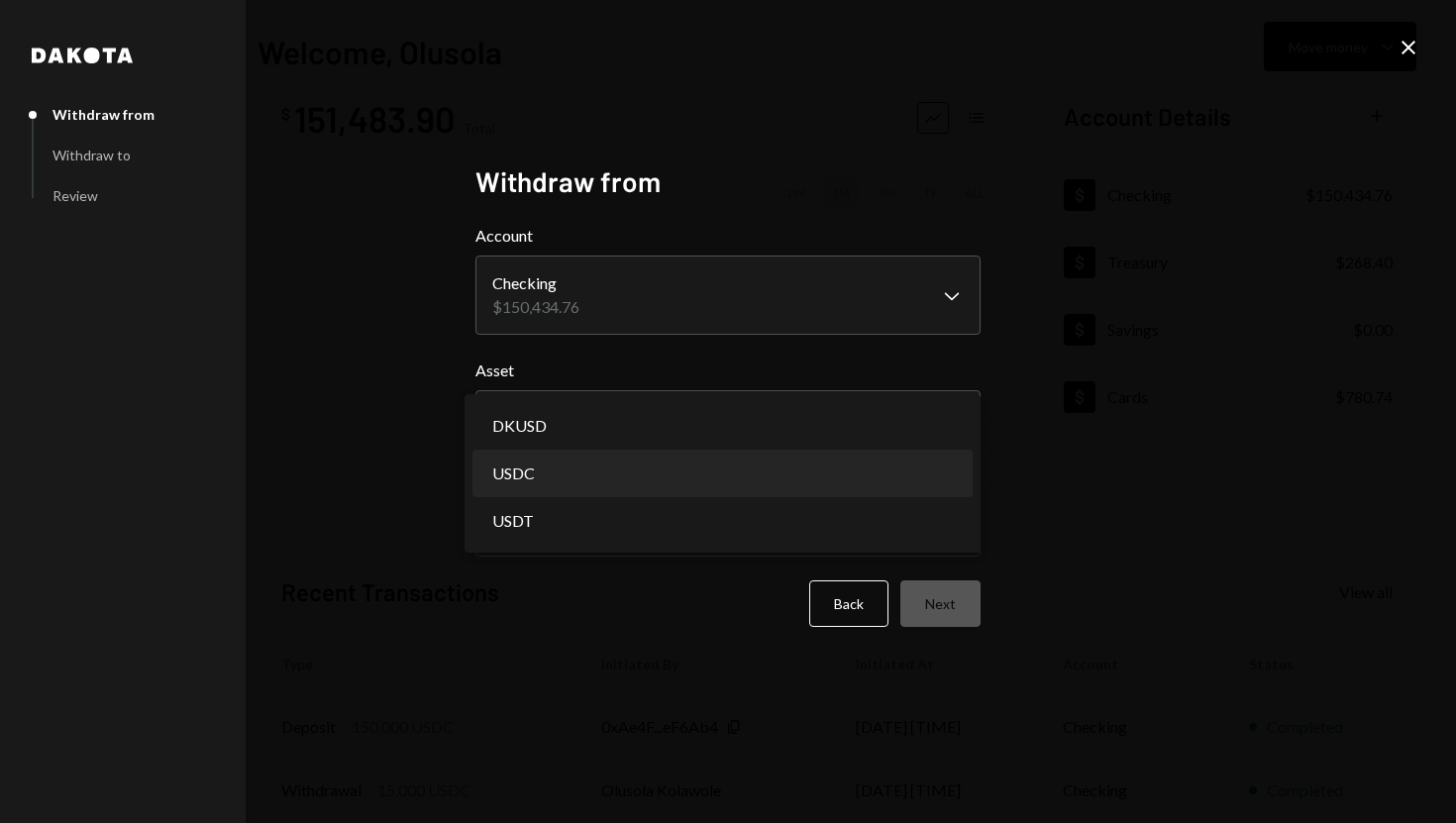 select on "****" 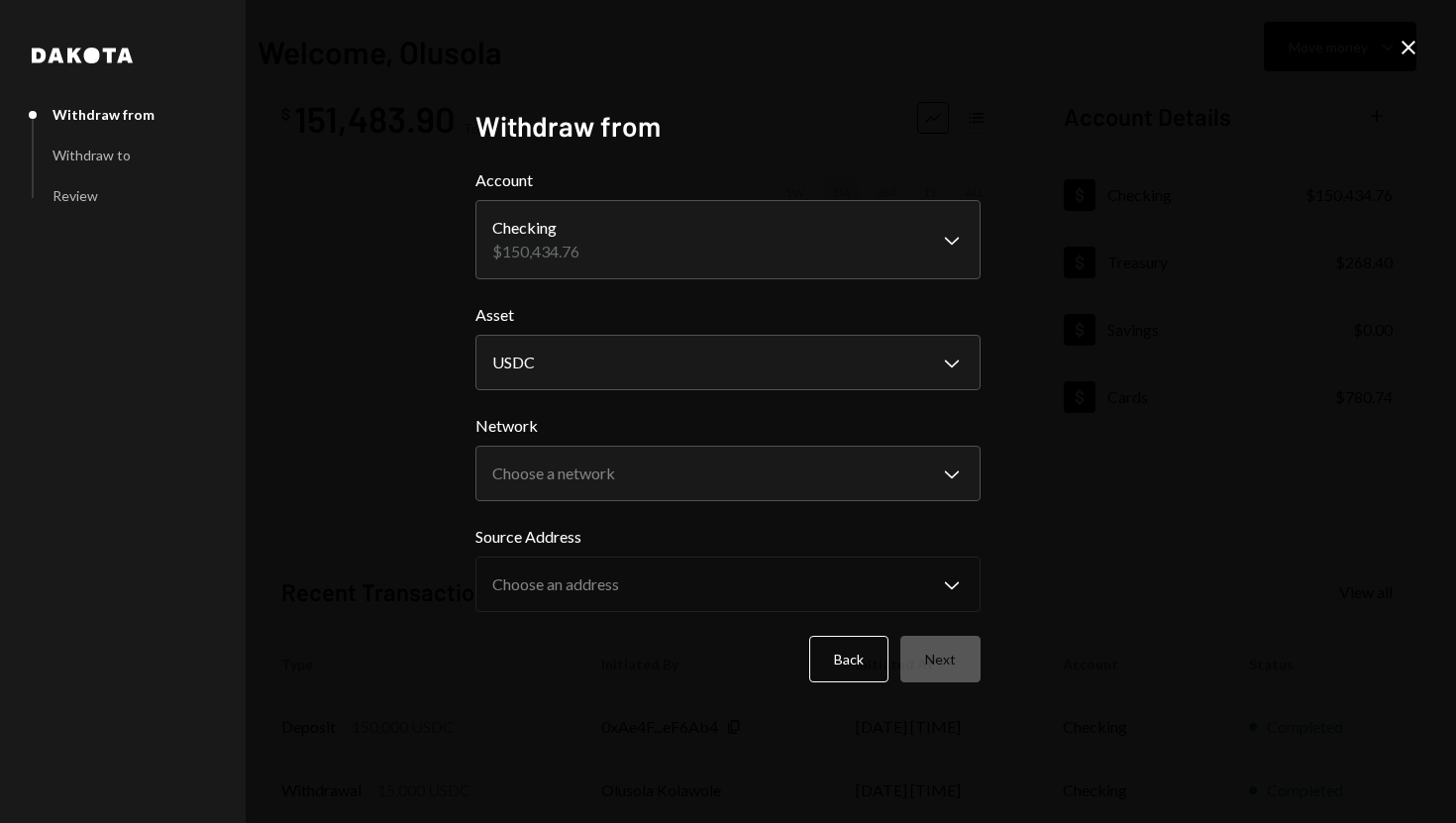 click on "**********" at bounding box center [728, 425] 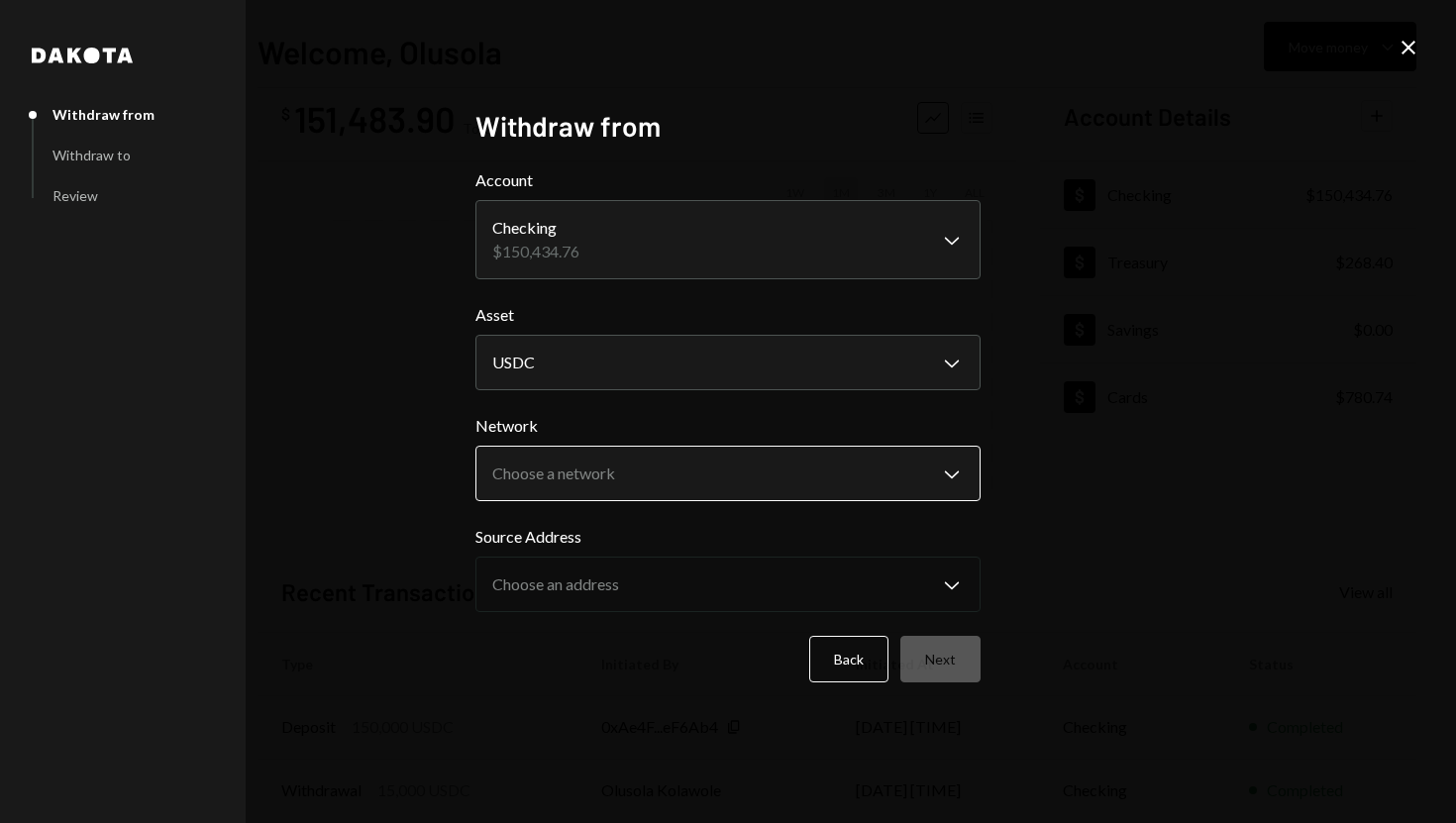 click on "**********" at bounding box center (728, 411) 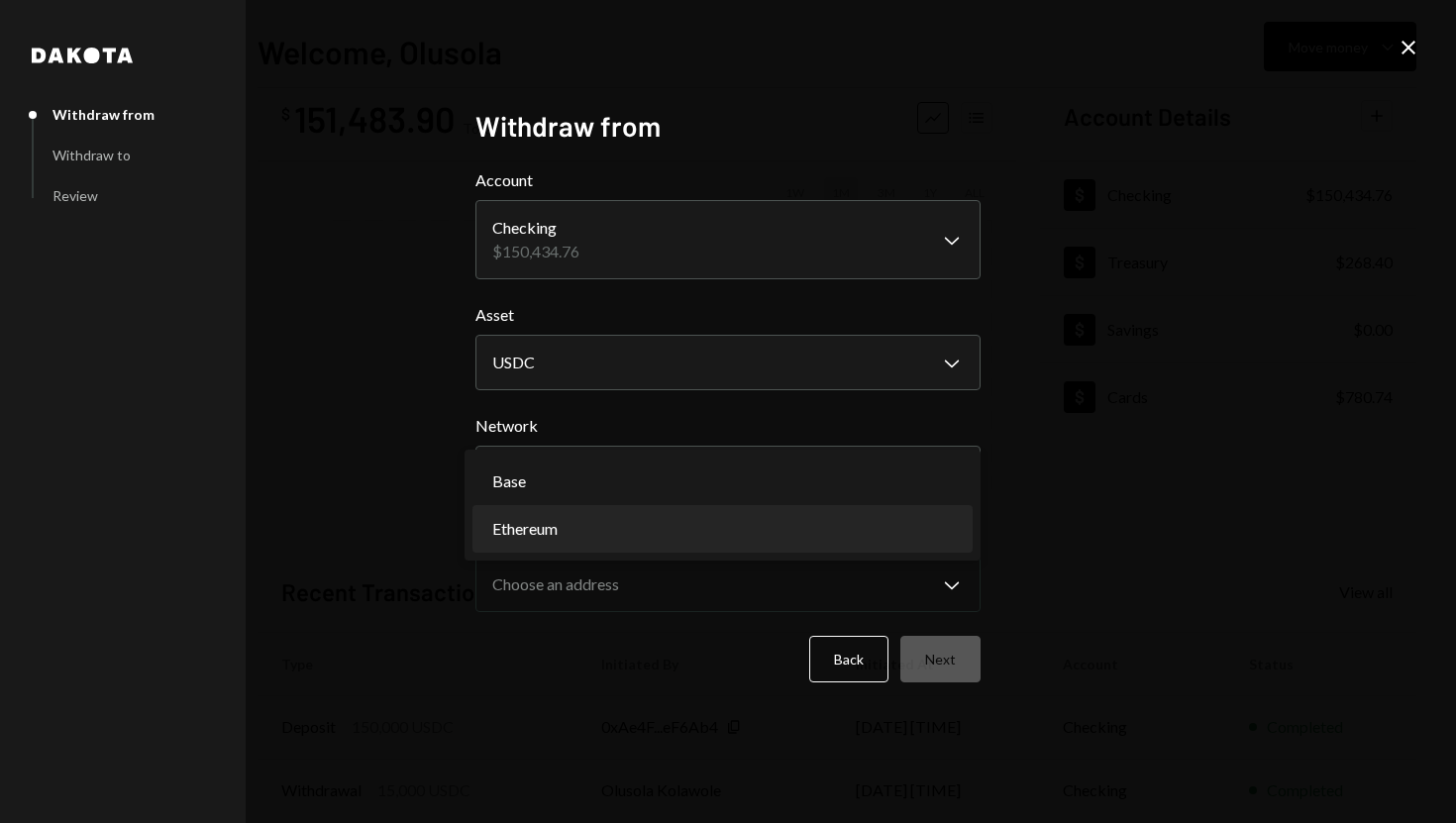 select on "**********" 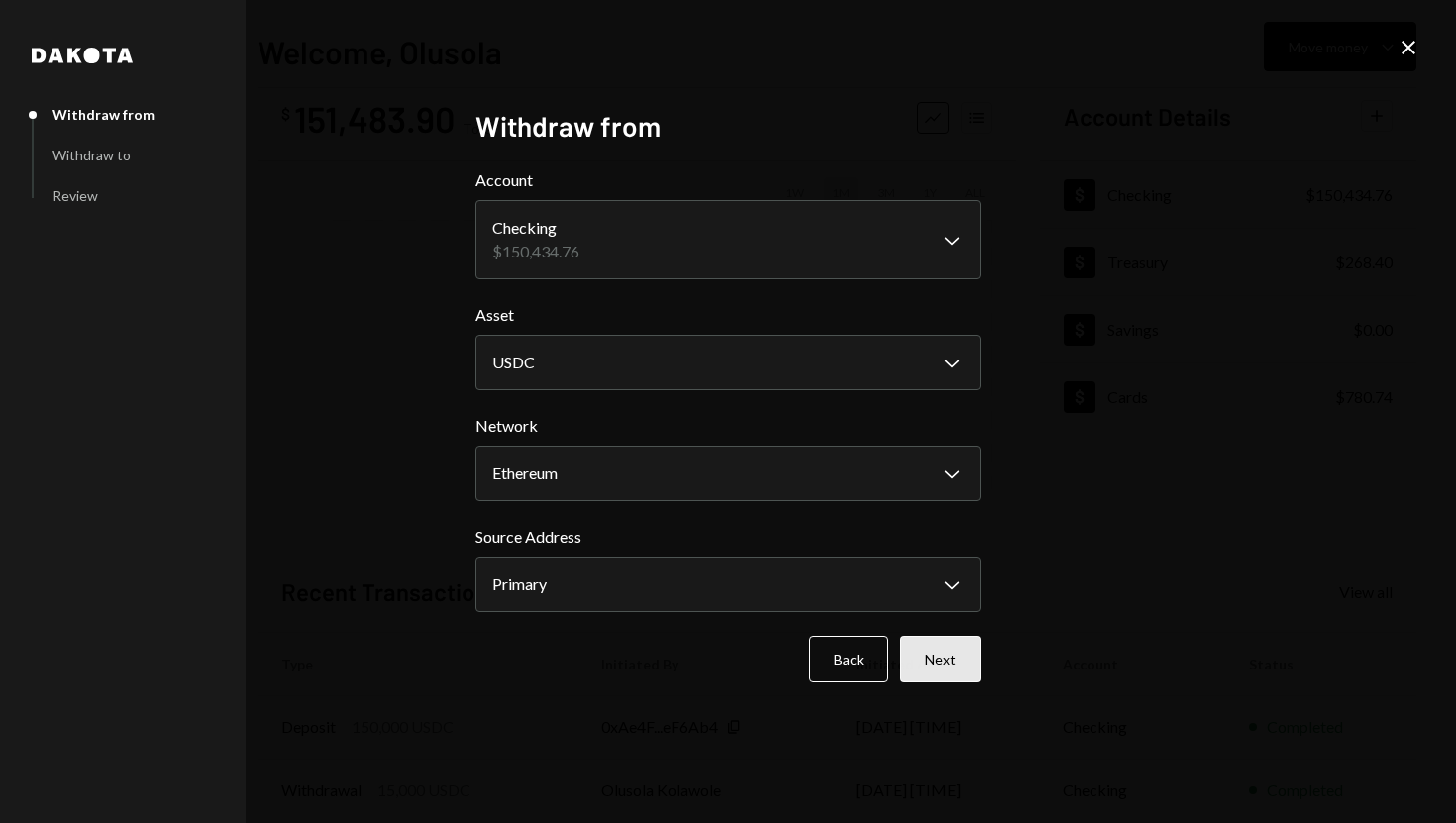 click on "Next" at bounding box center [940, 659] 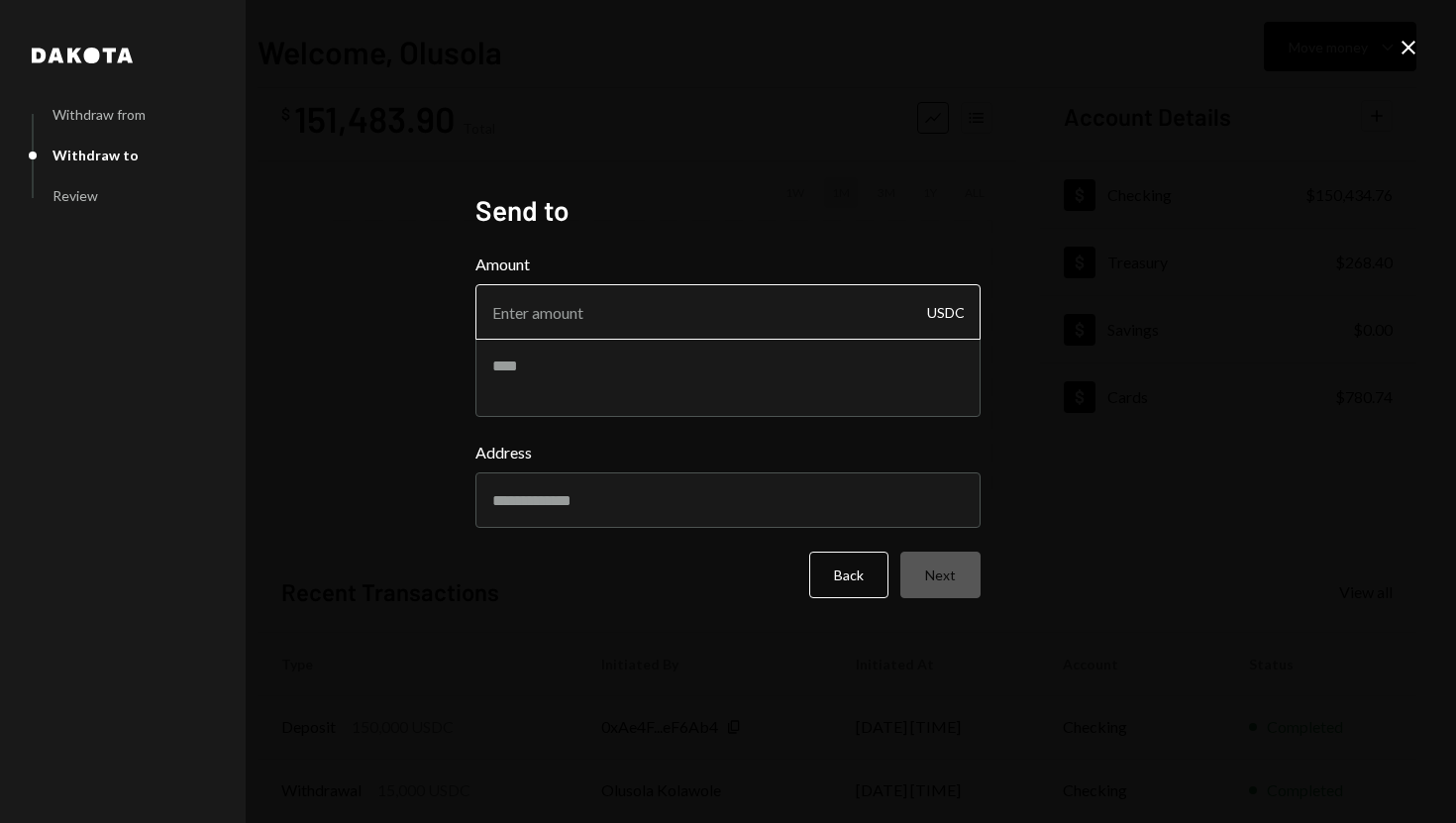 click on "Amount" at bounding box center (728, 312) 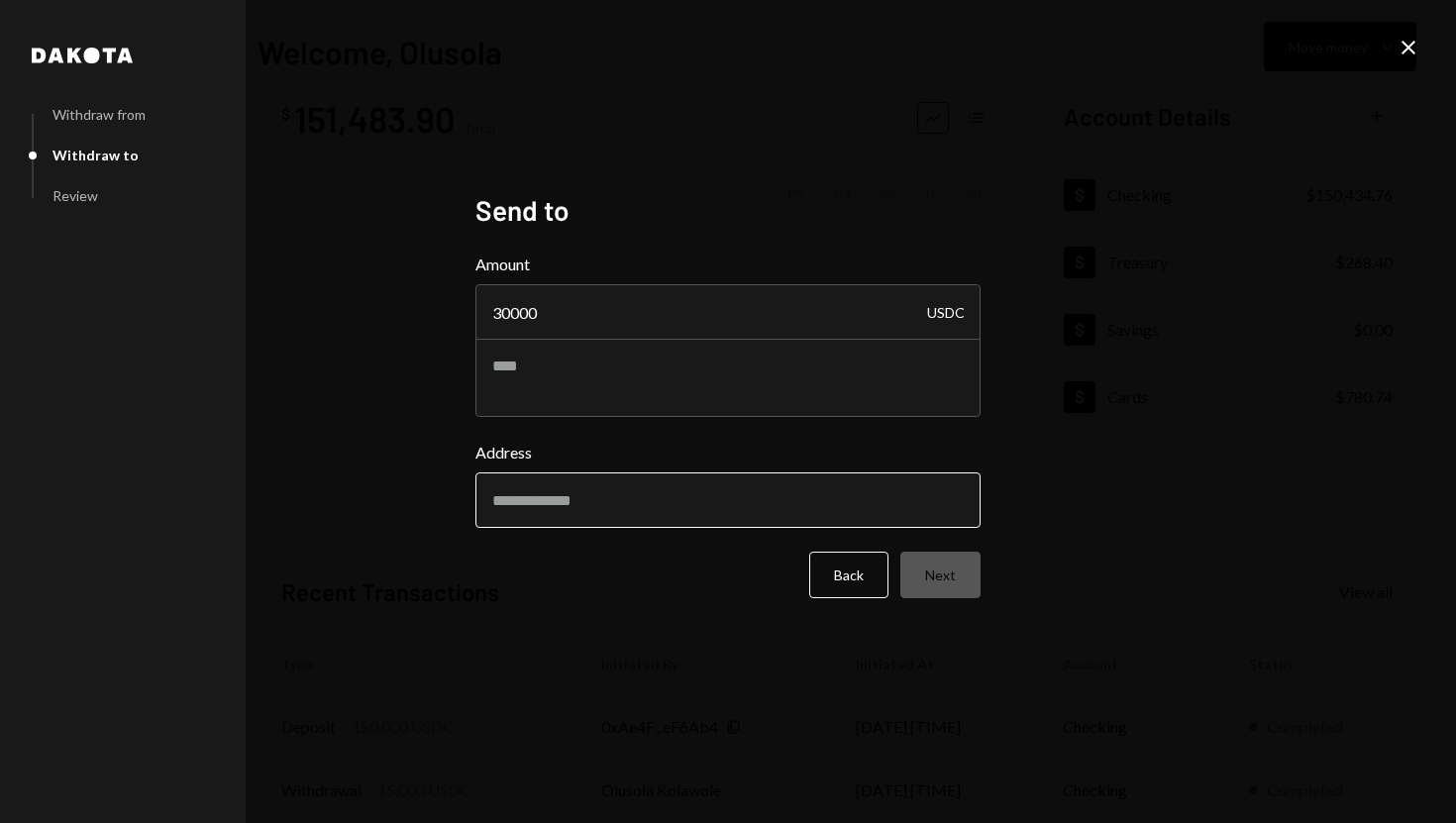 type on "30000" 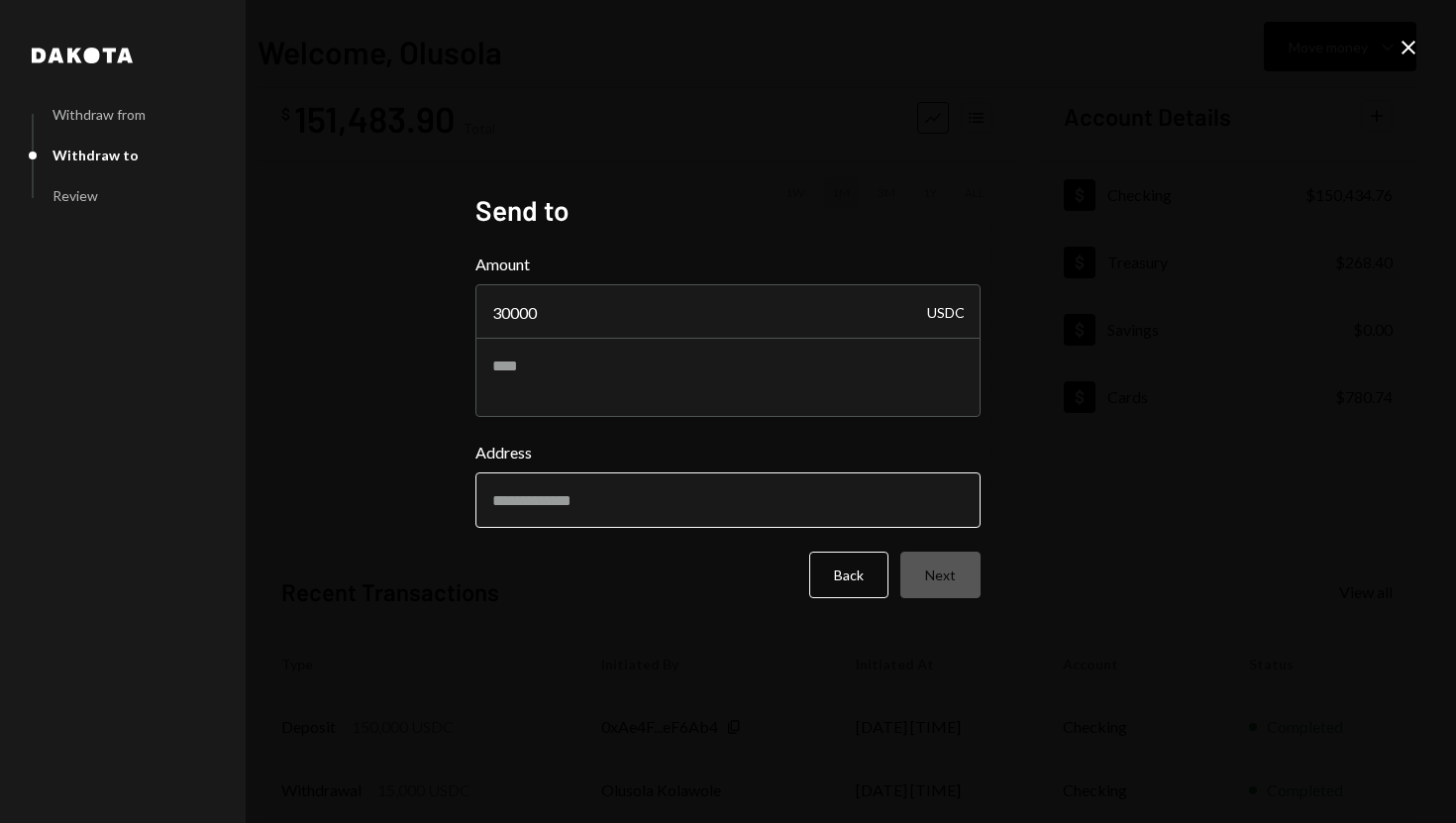 click on "Address" at bounding box center (728, 500) 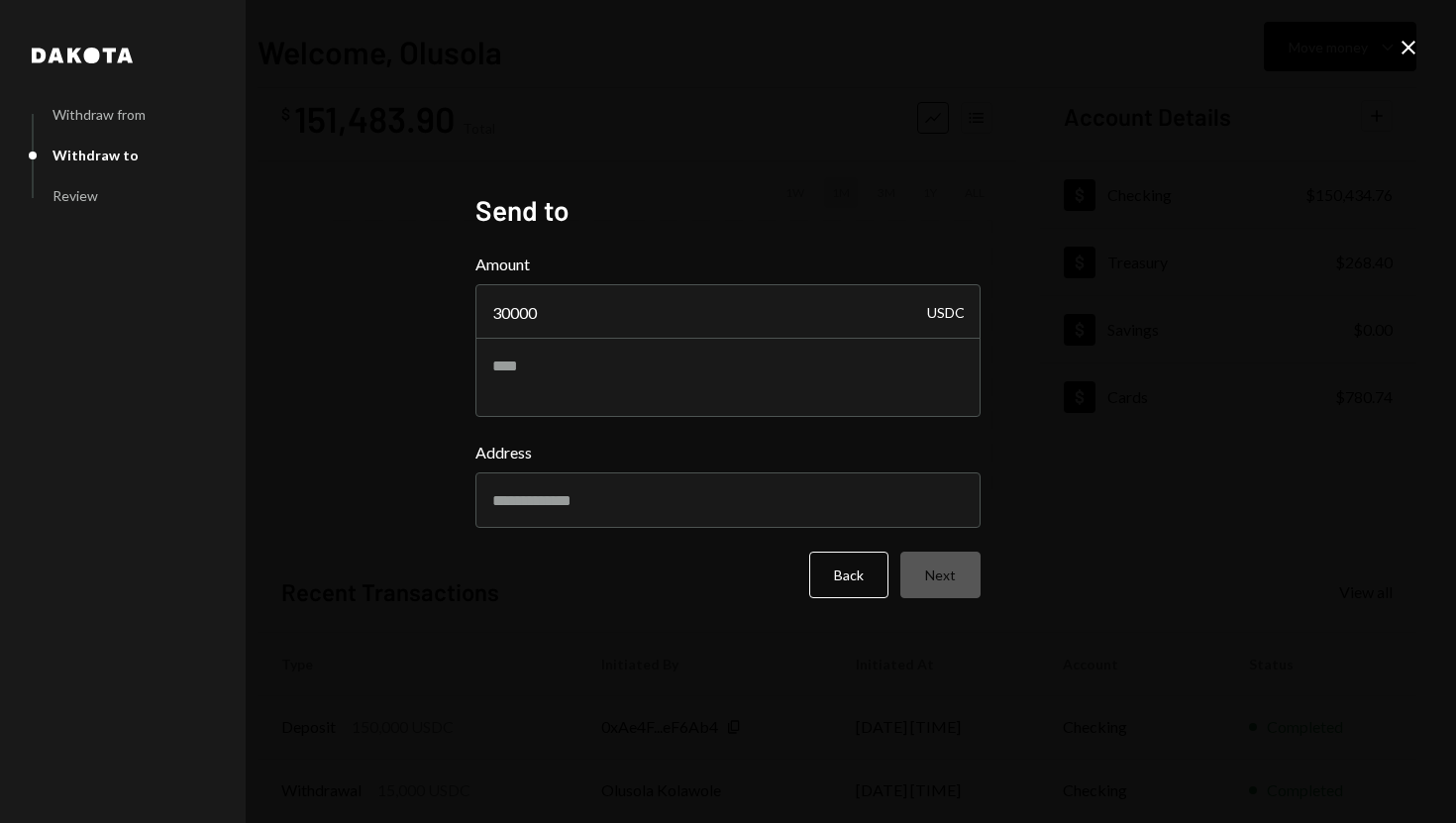 type on "**********" 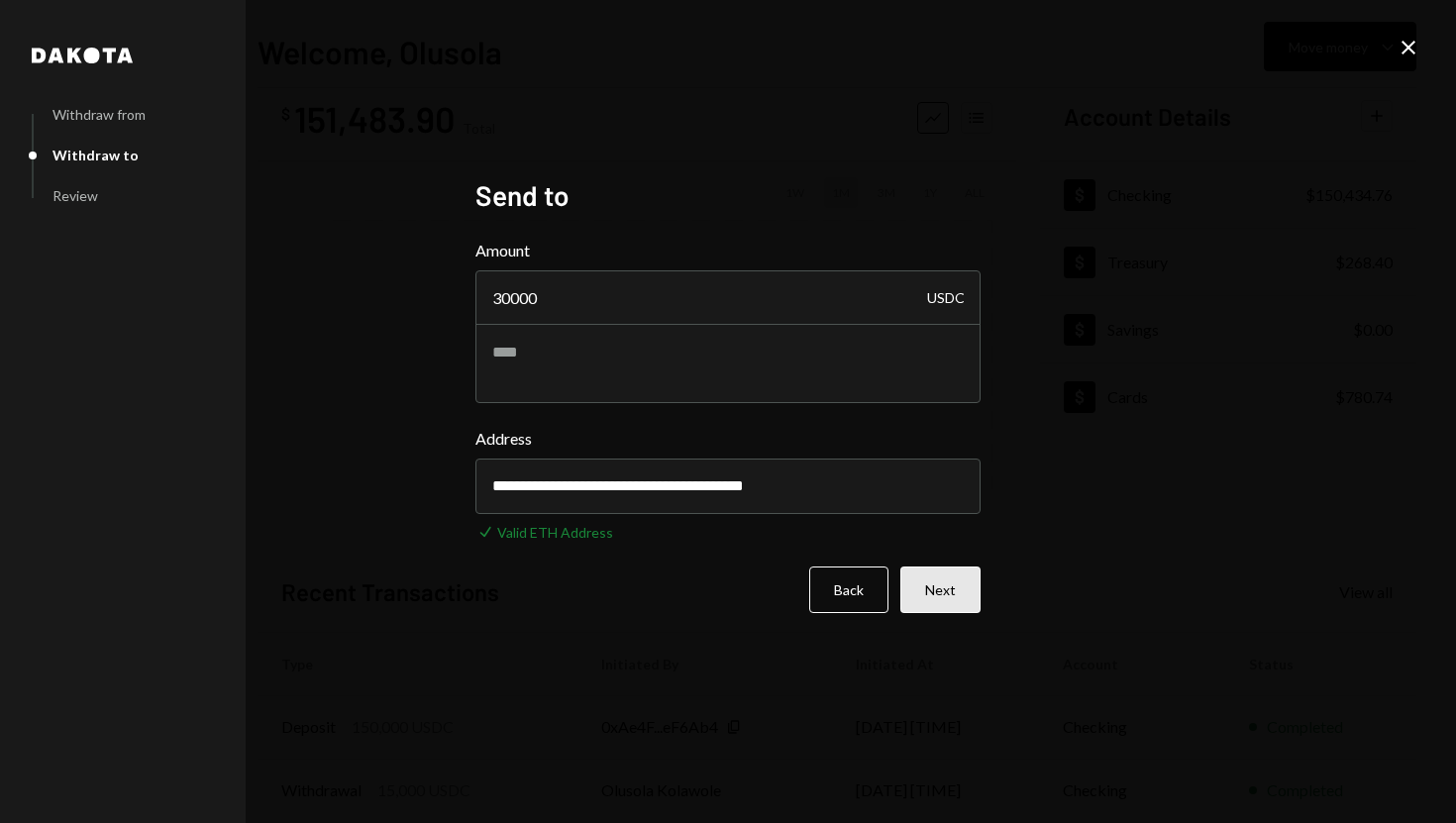click on "Next" at bounding box center (940, 589) 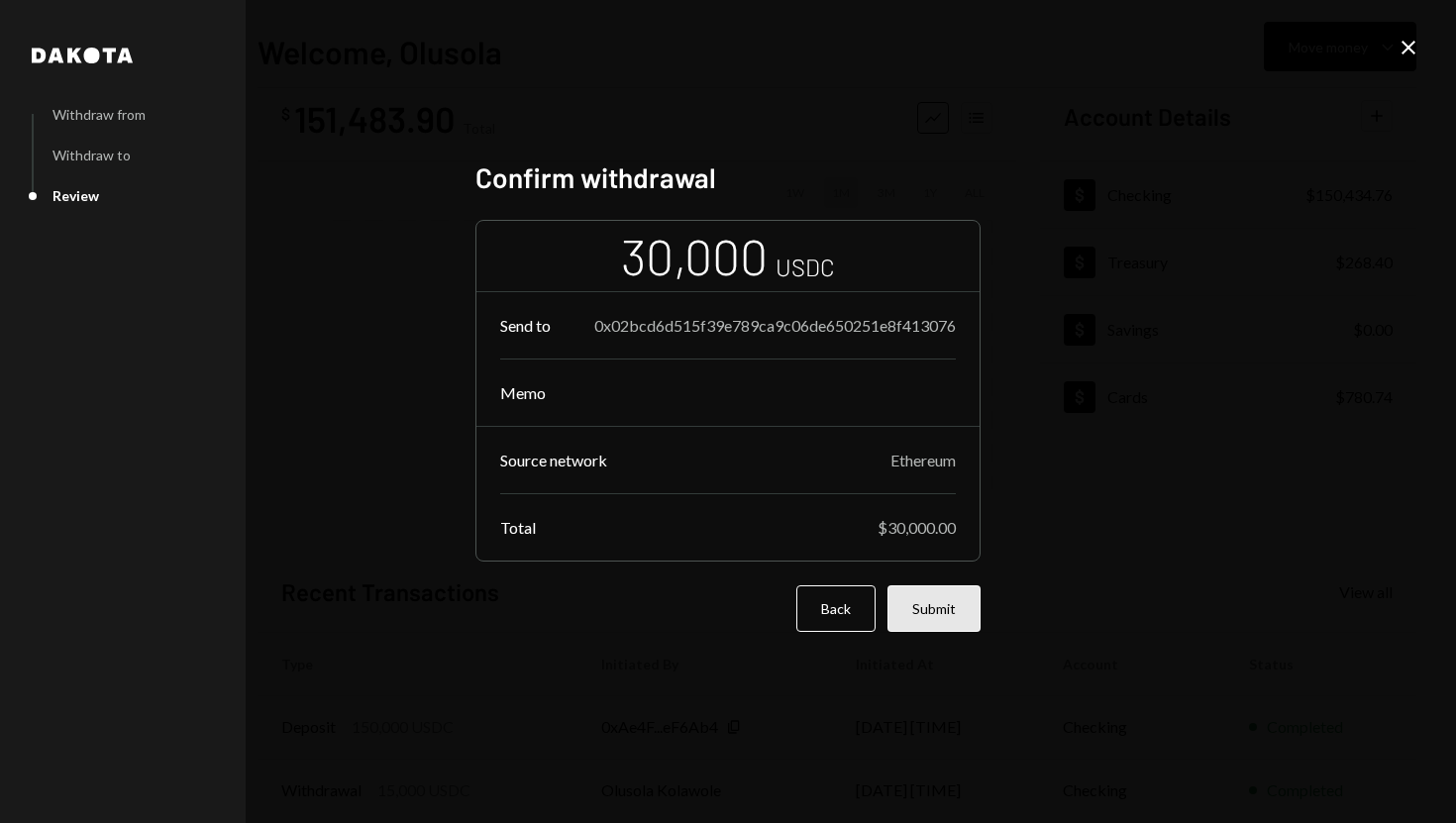 click on "Submit" at bounding box center (934, 608) 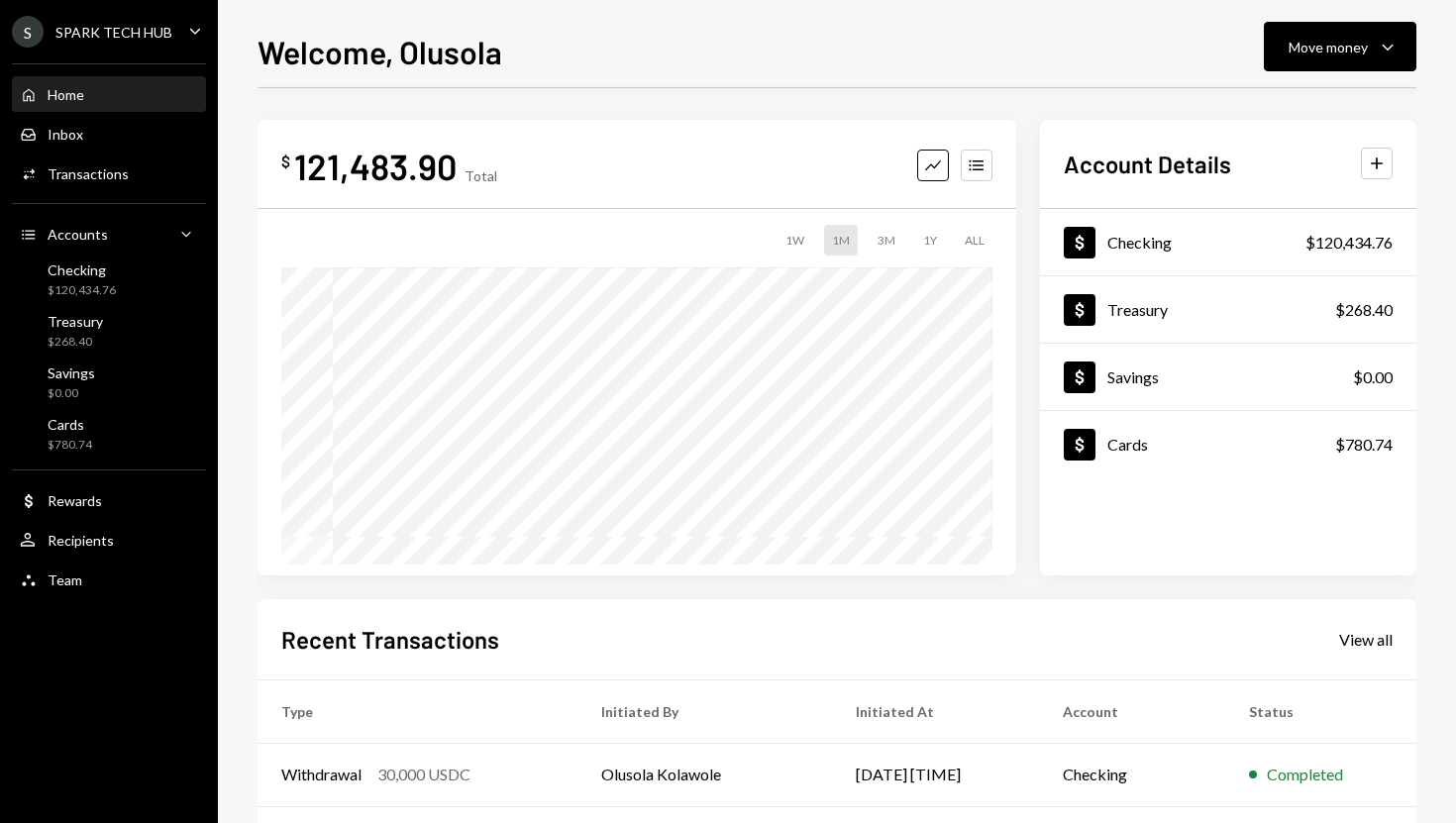 scroll, scrollTop: 200, scrollLeft: 0, axis: vertical 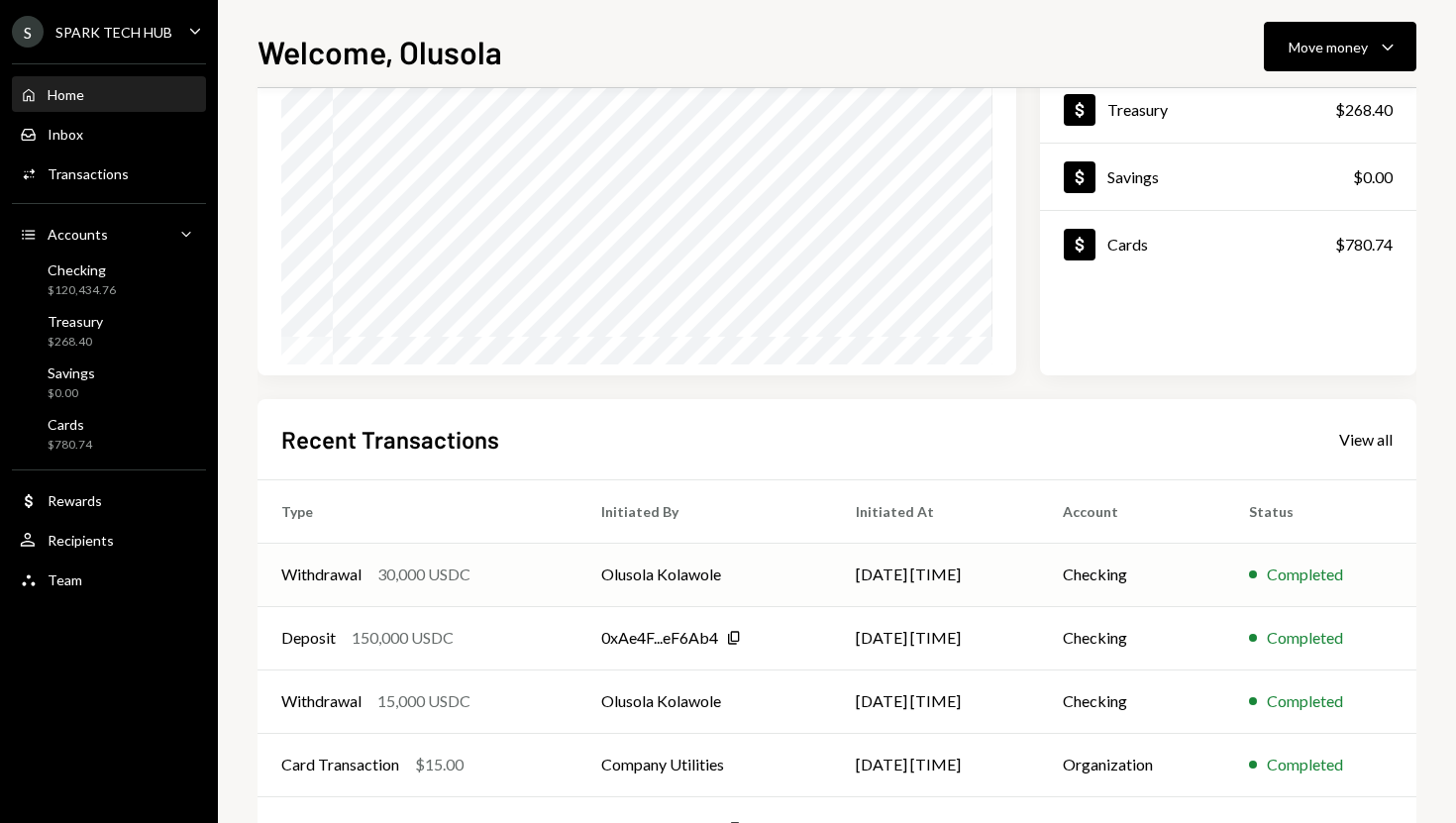 click on "Withdrawal 30,000  USDC" at bounding box center (417, 574) 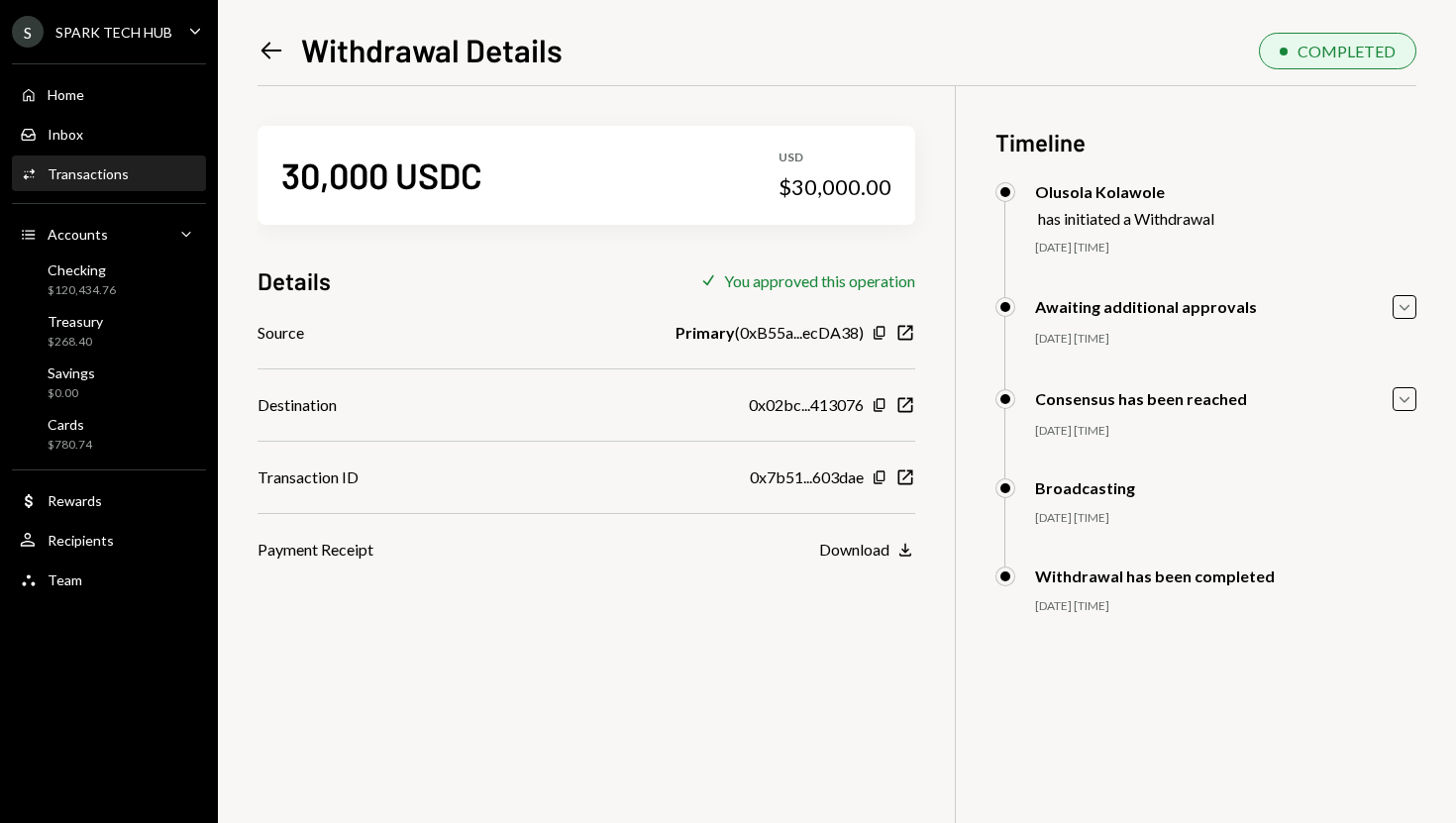 click on "S SPARK TECH HUB Caret Down" at bounding box center (109, 32) 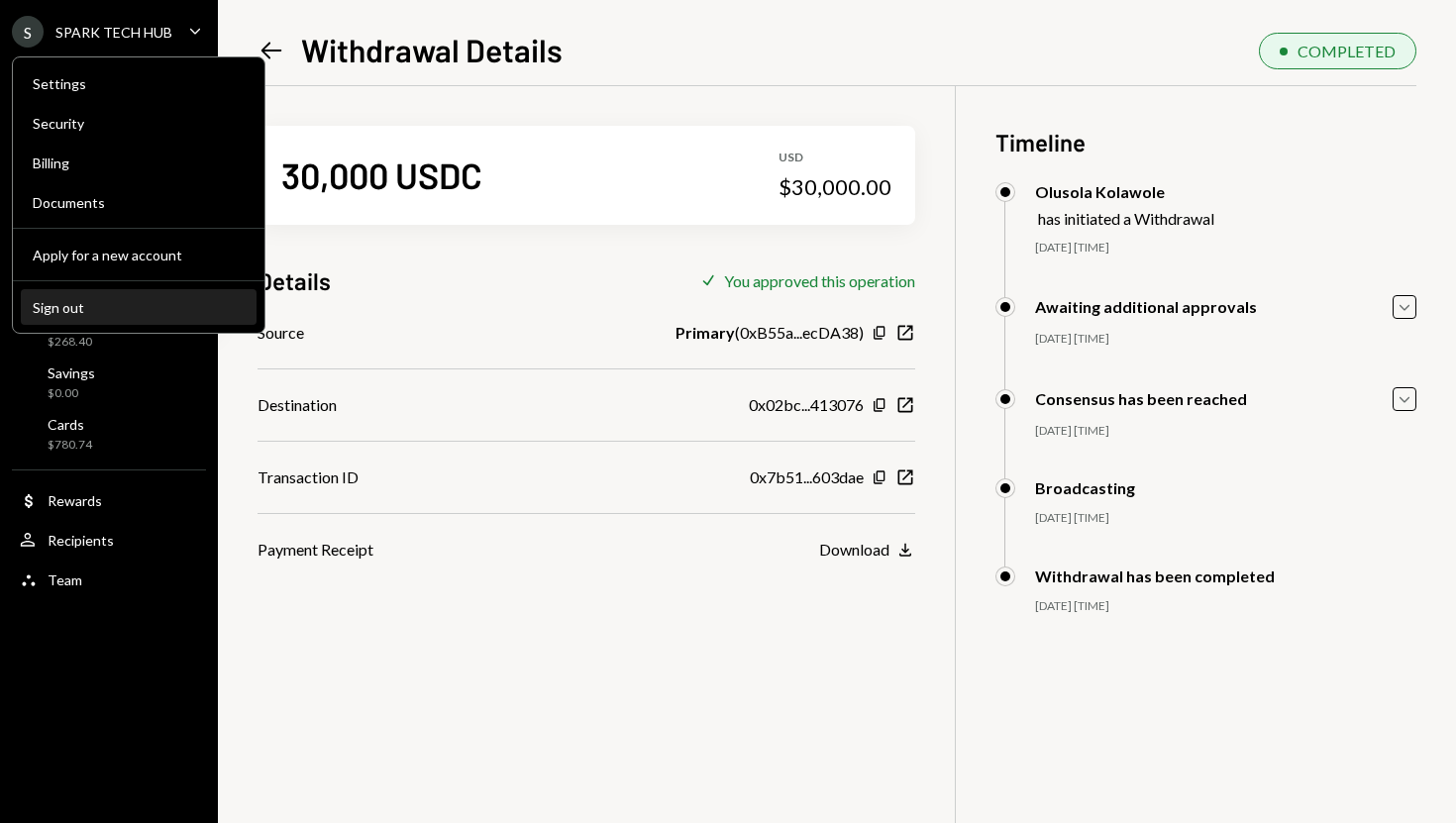 click on "Sign out" at bounding box center (139, 307) 